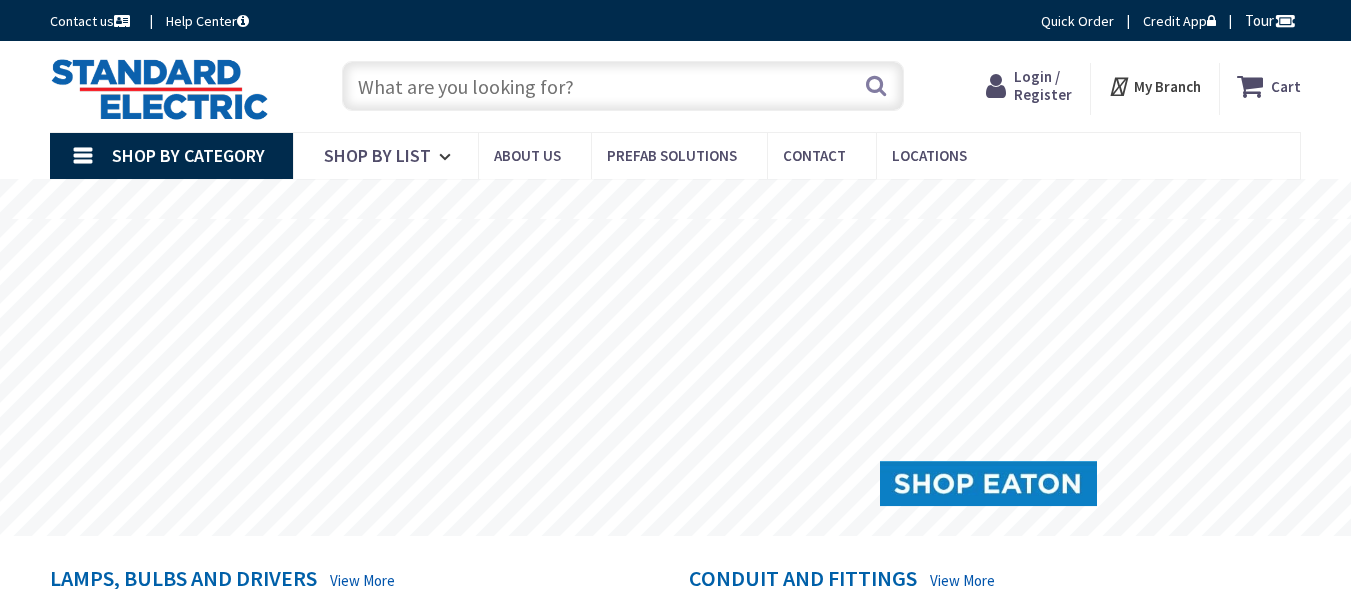 scroll, scrollTop: 0, scrollLeft: 0, axis: both 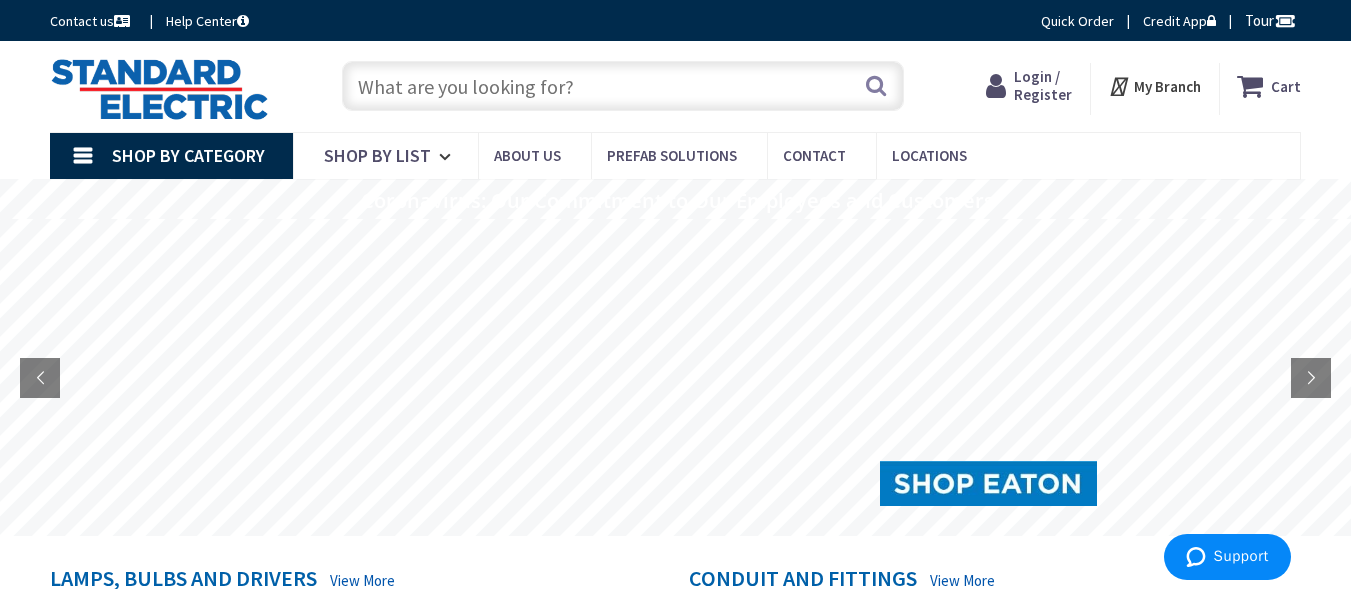 click at bounding box center (623, 86) 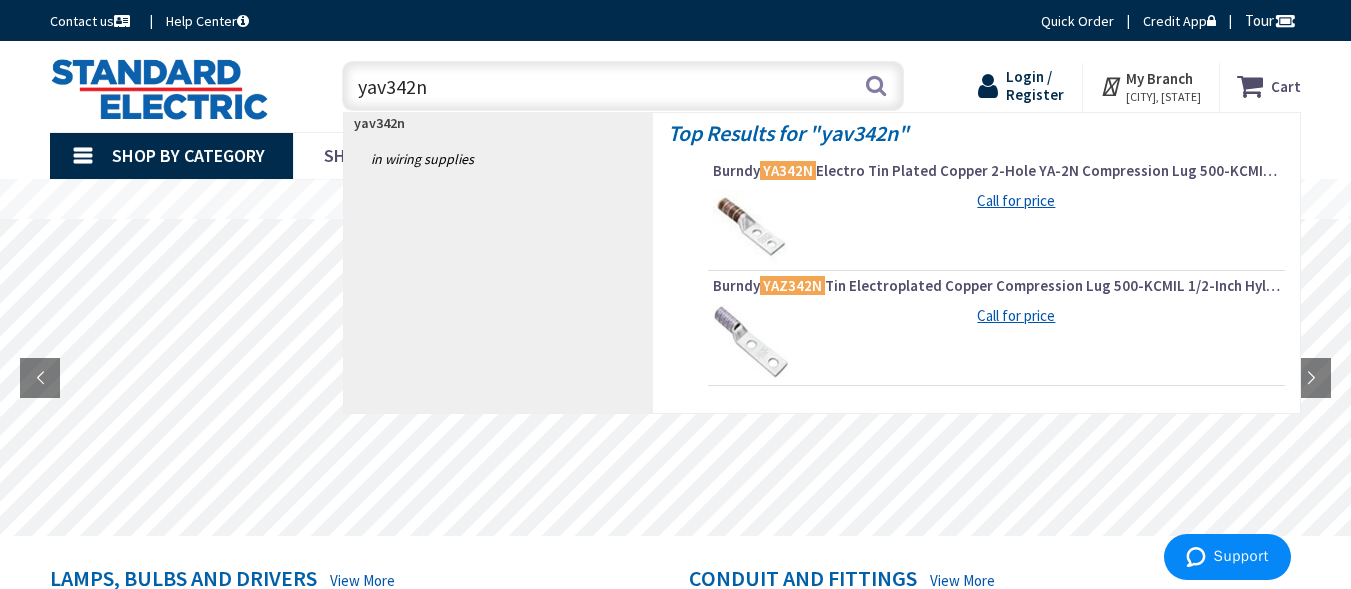 type on "yav342n" 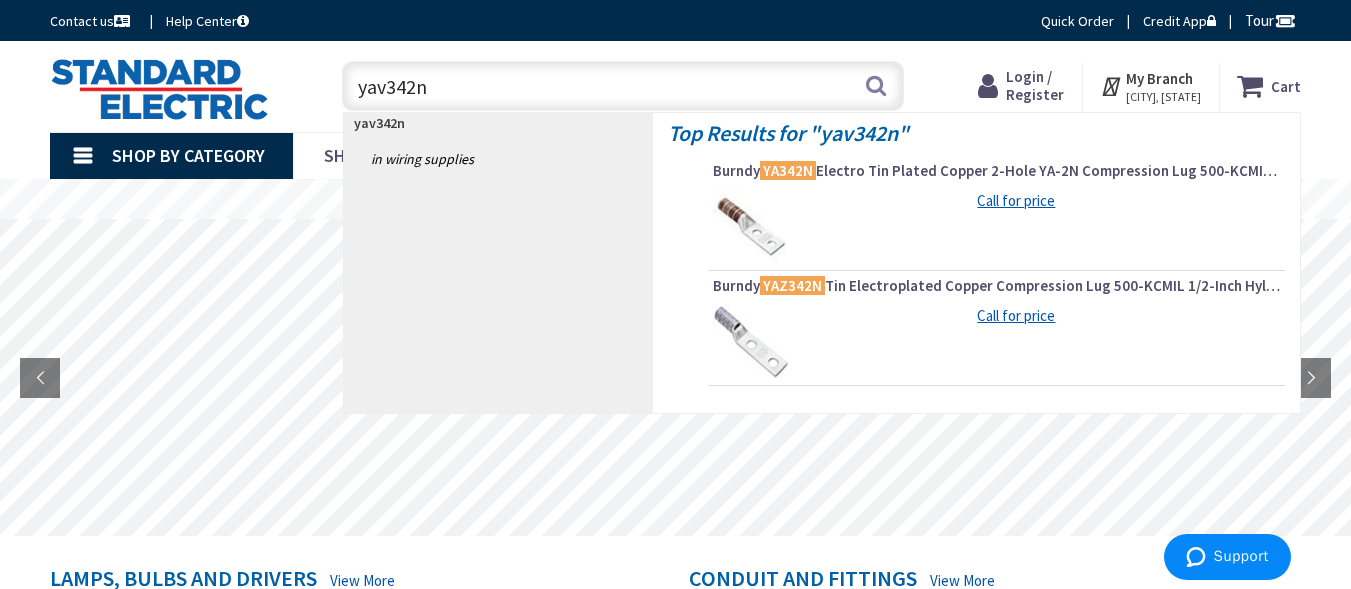 click on "Login / Register" at bounding box center (1035, 85) 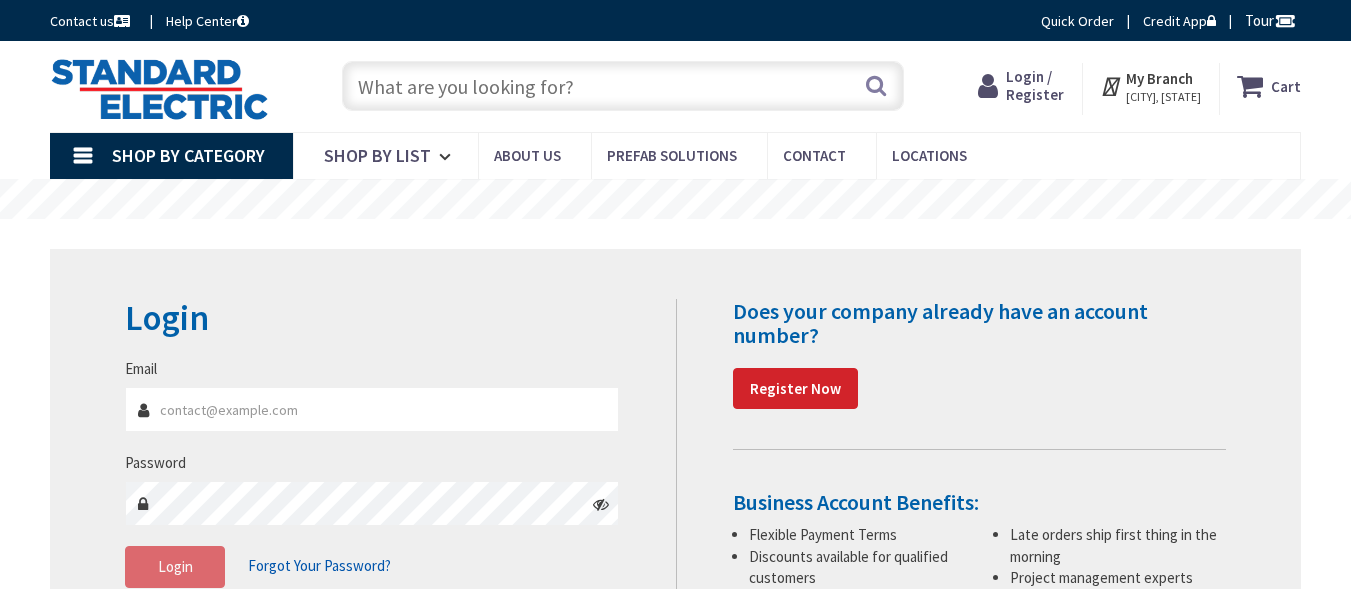 scroll, scrollTop: 0, scrollLeft: 0, axis: both 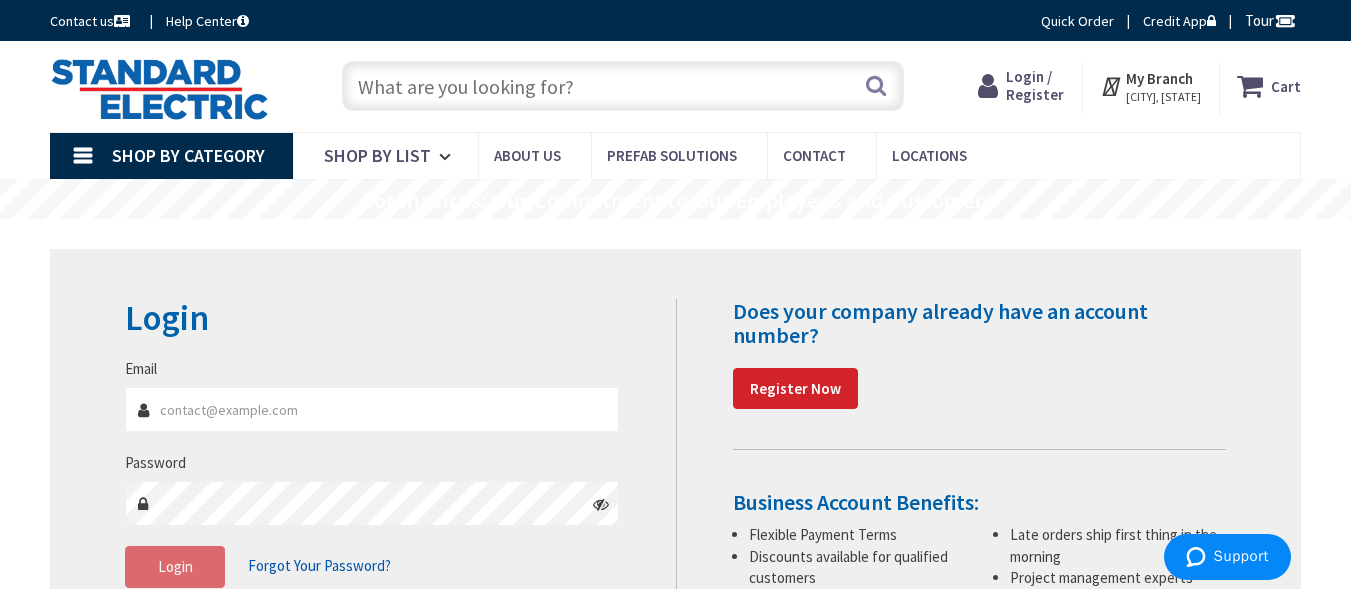 click on "Email" at bounding box center [372, 409] 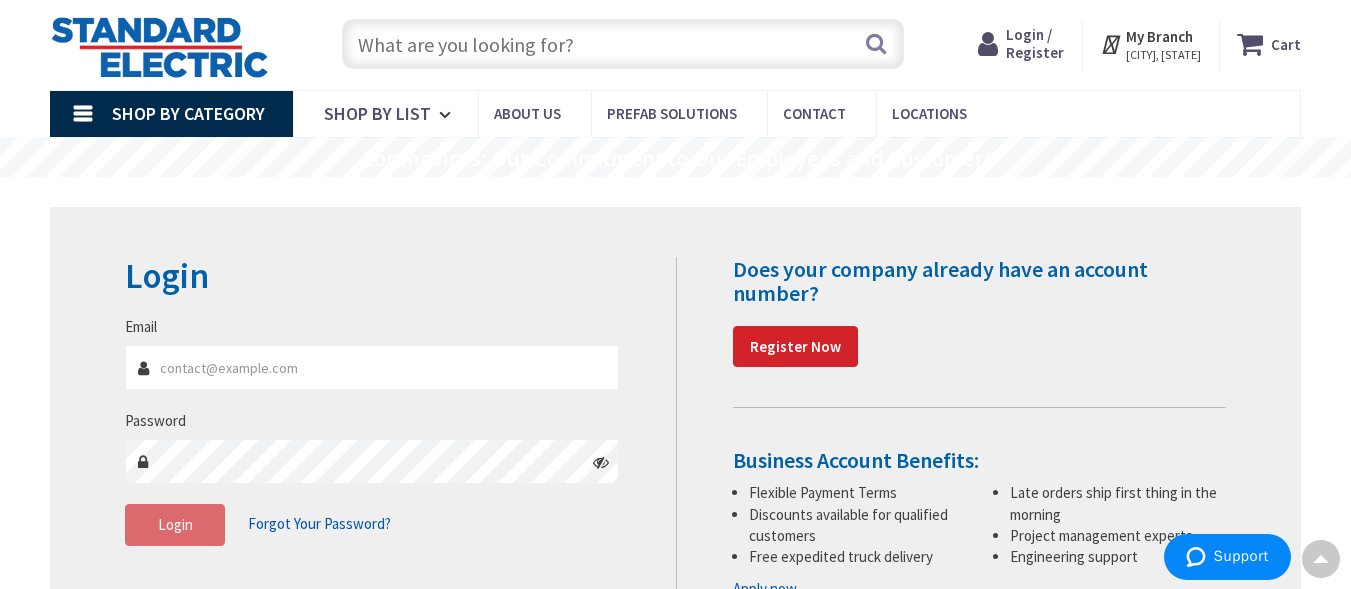 scroll, scrollTop: 0, scrollLeft: 0, axis: both 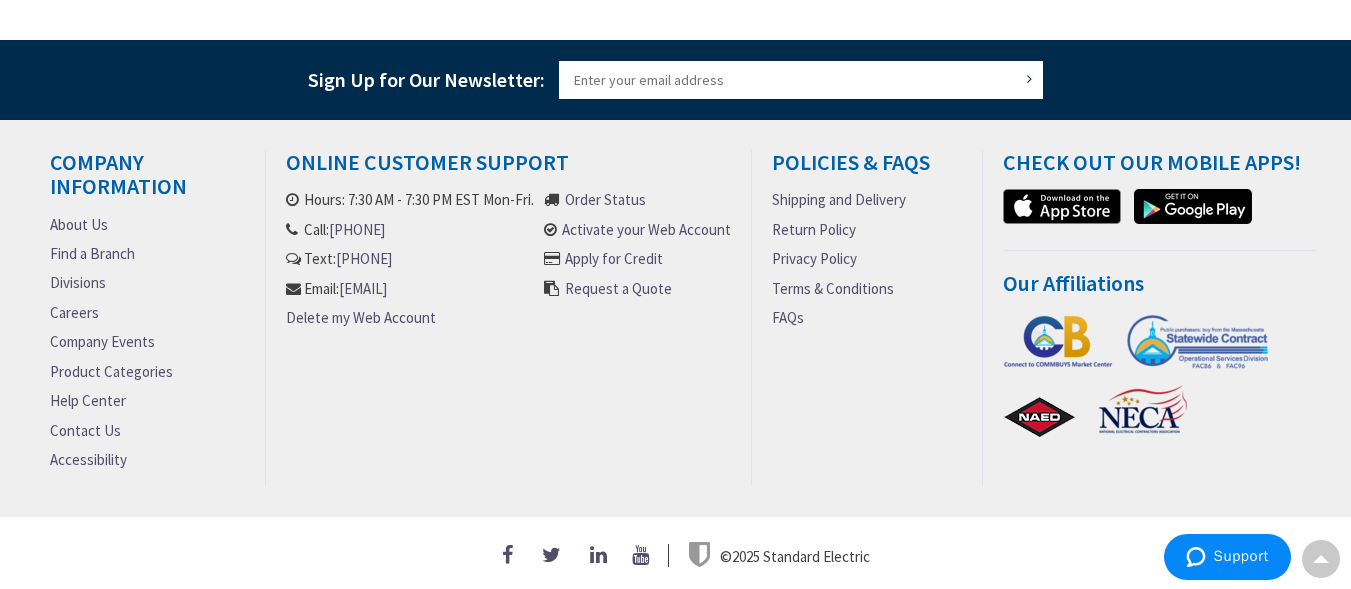 click on "Sign Up for Our Newsletter:" at bounding box center [801, 80] 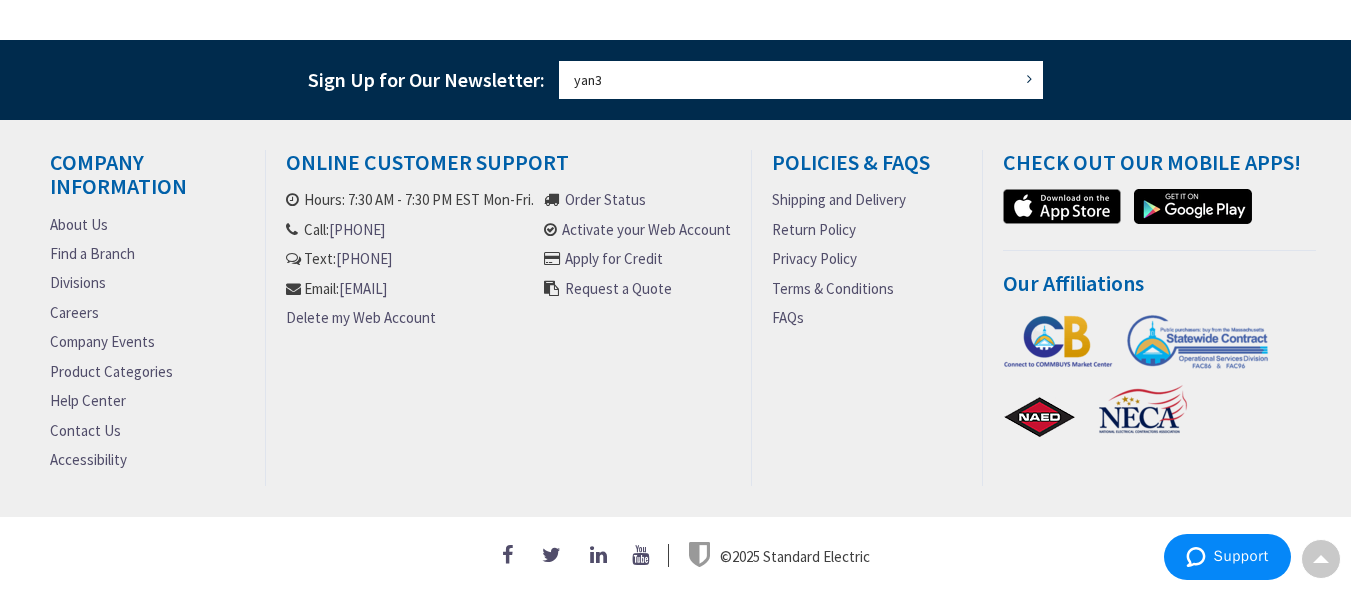 type on "yan34" 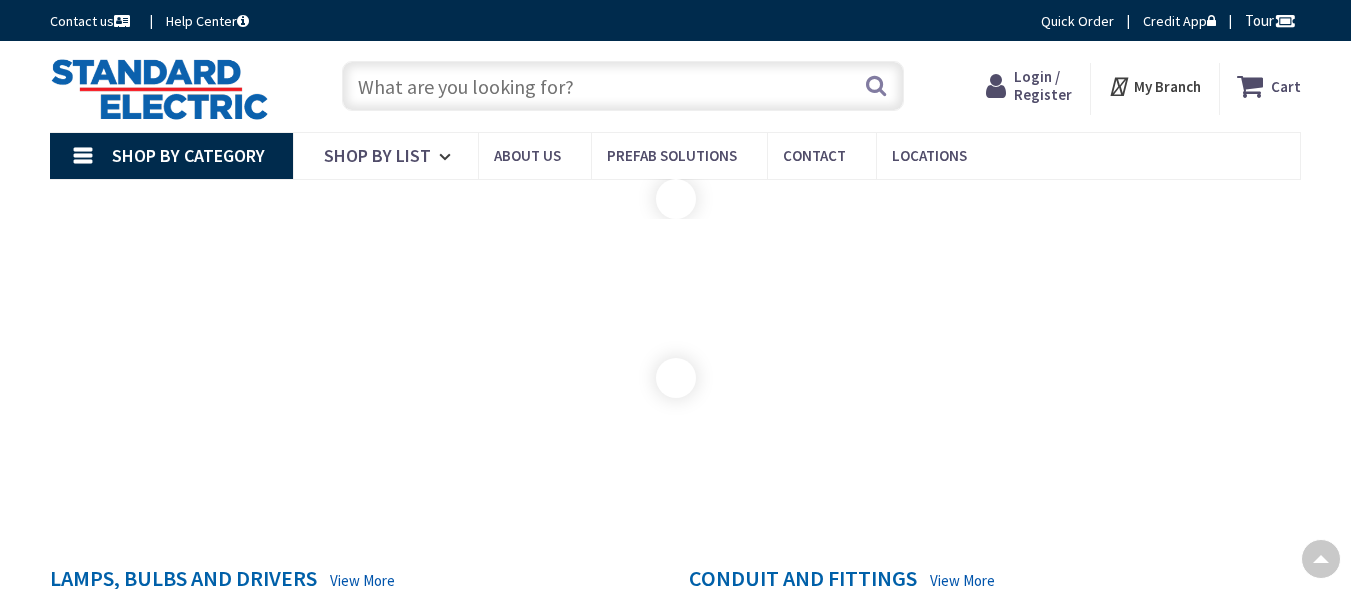 scroll, scrollTop: 1315, scrollLeft: 0, axis: vertical 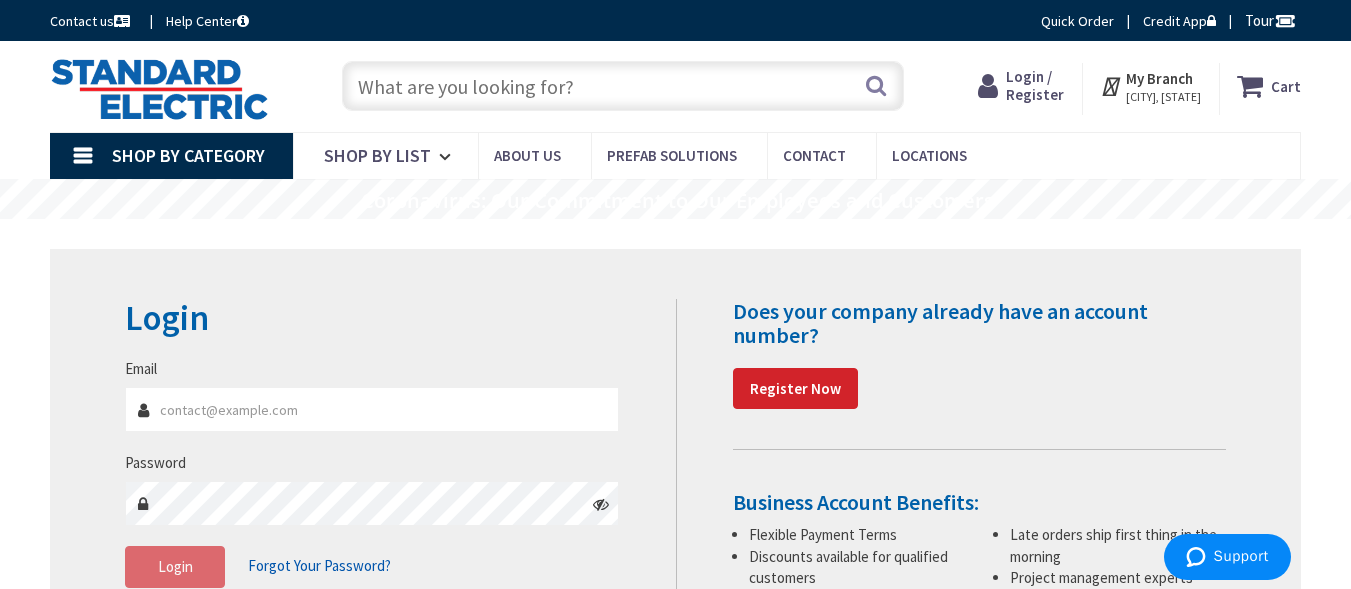 click at bounding box center (623, 86) 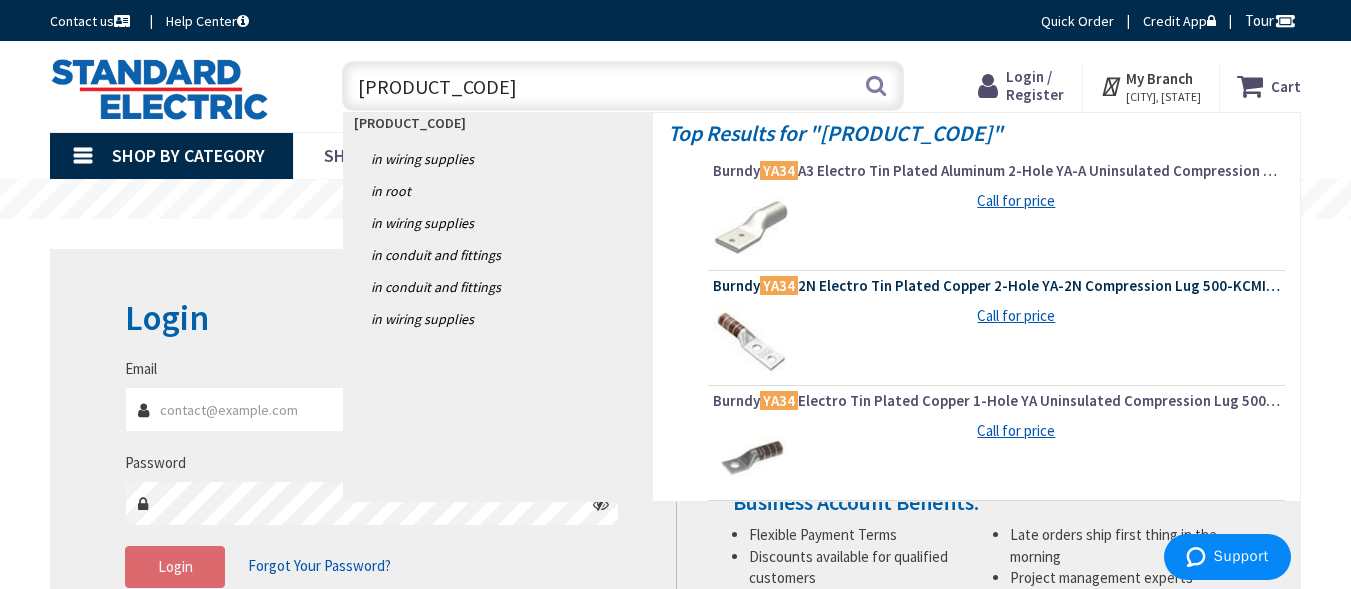 type on "[PRODUCT_CODE]" 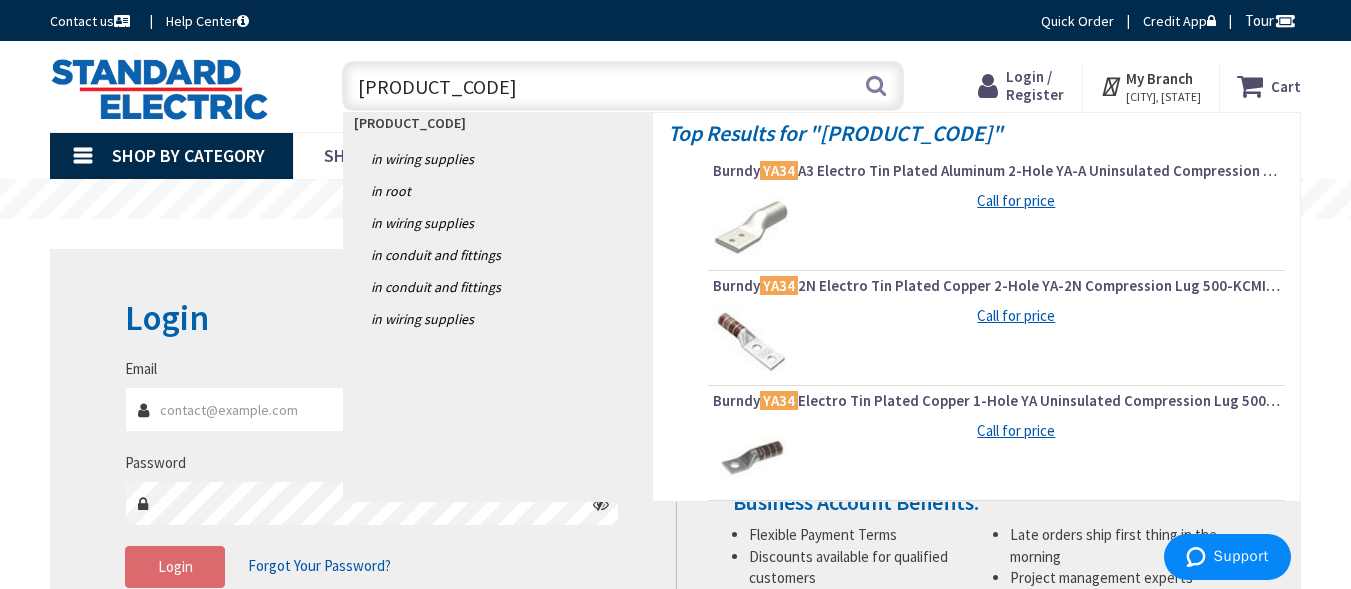 click on "Burndy  YA34 2N Electro Tin Plated Copper 2-Hole YA-2N Compression Lug 500-KCMIL 1/2-Inch Hylug™" at bounding box center [996, 286] 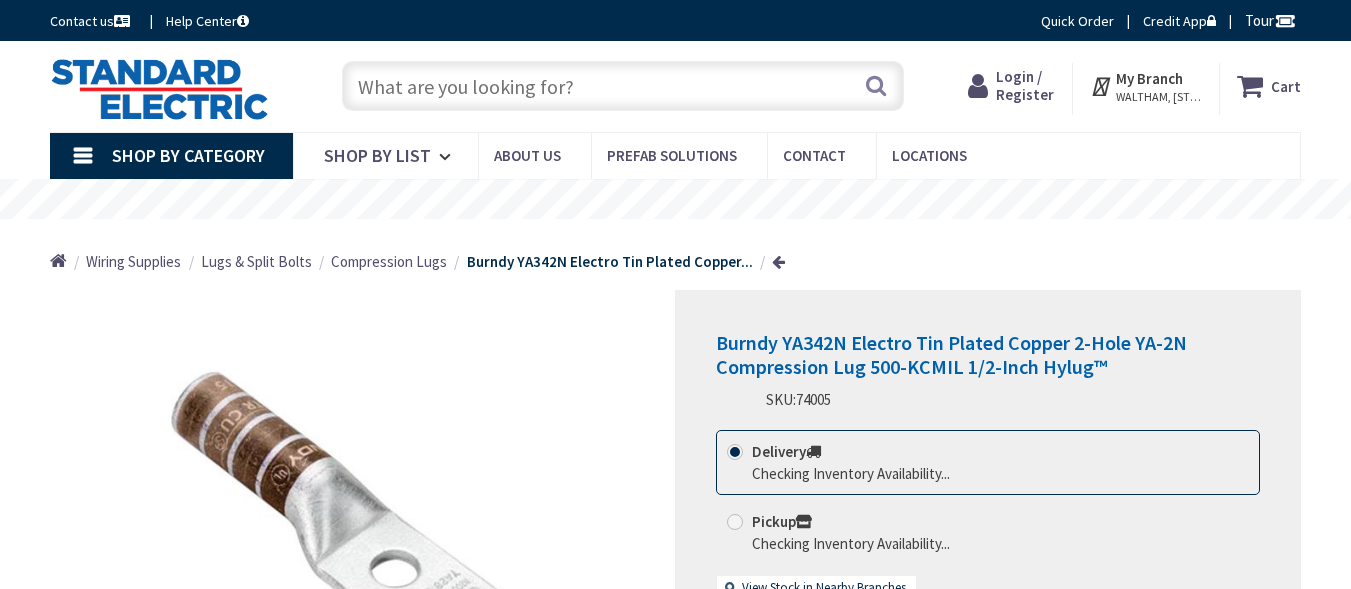 scroll, scrollTop: 0, scrollLeft: 0, axis: both 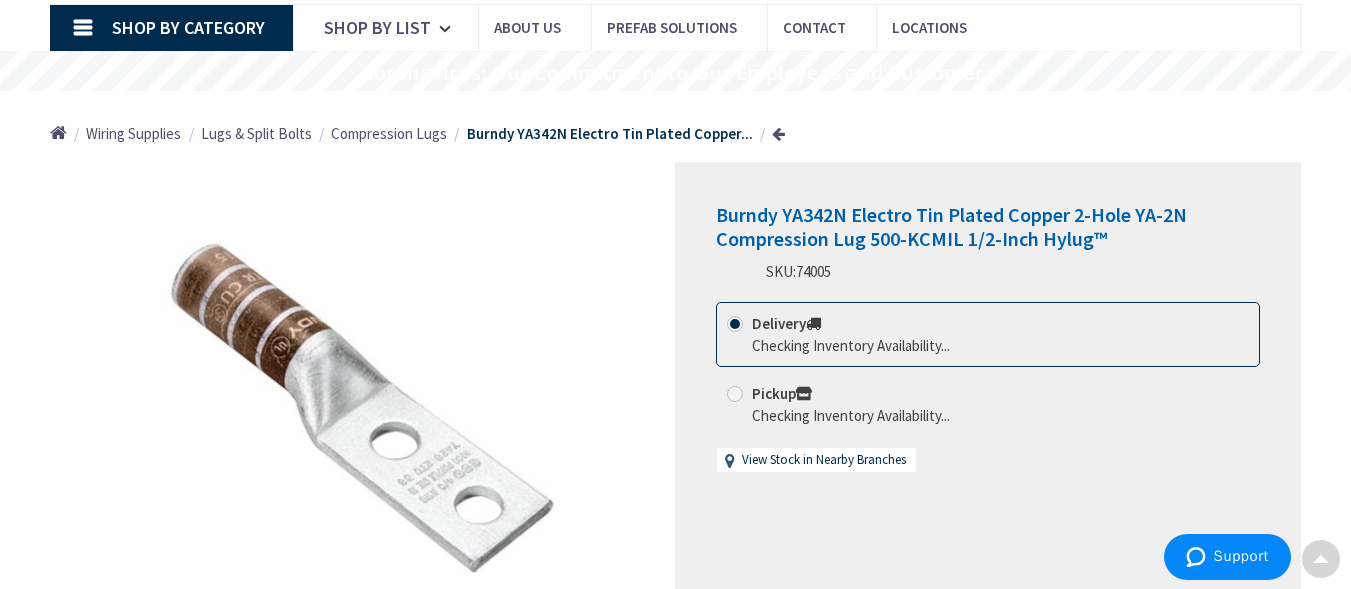 click on "*Images are for illustration purposes only and may not be an exact representation of the product" at bounding box center (363, 424) 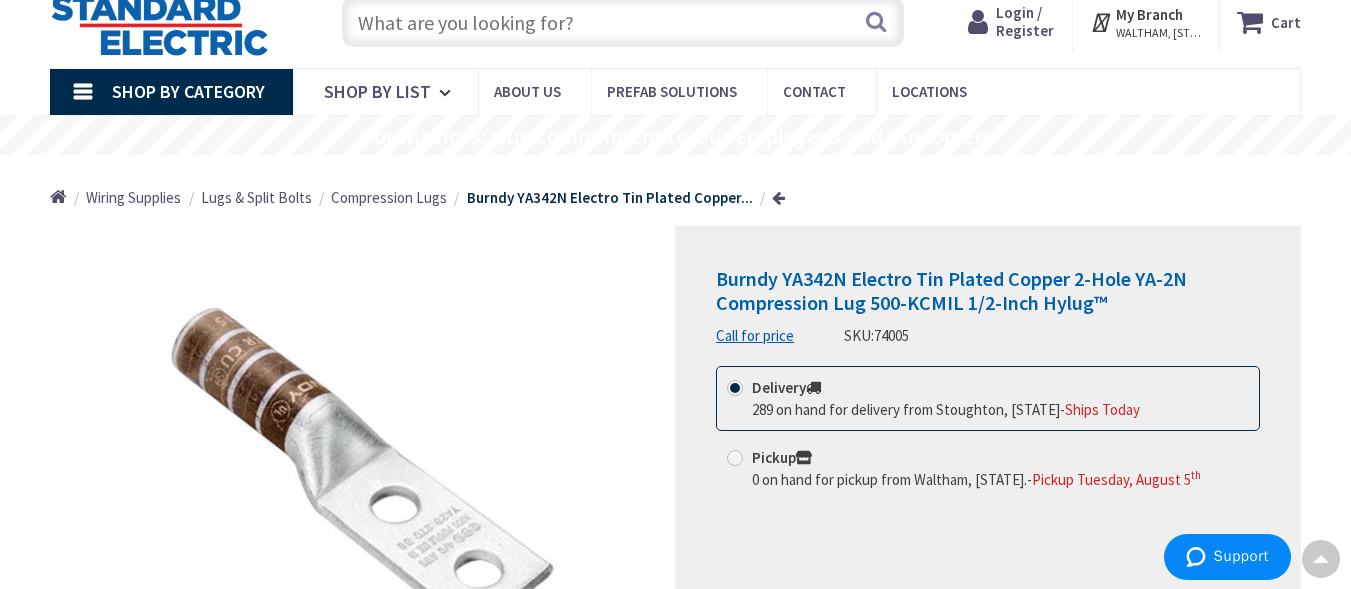 scroll, scrollTop: 0, scrollLeft: 0, axis: both 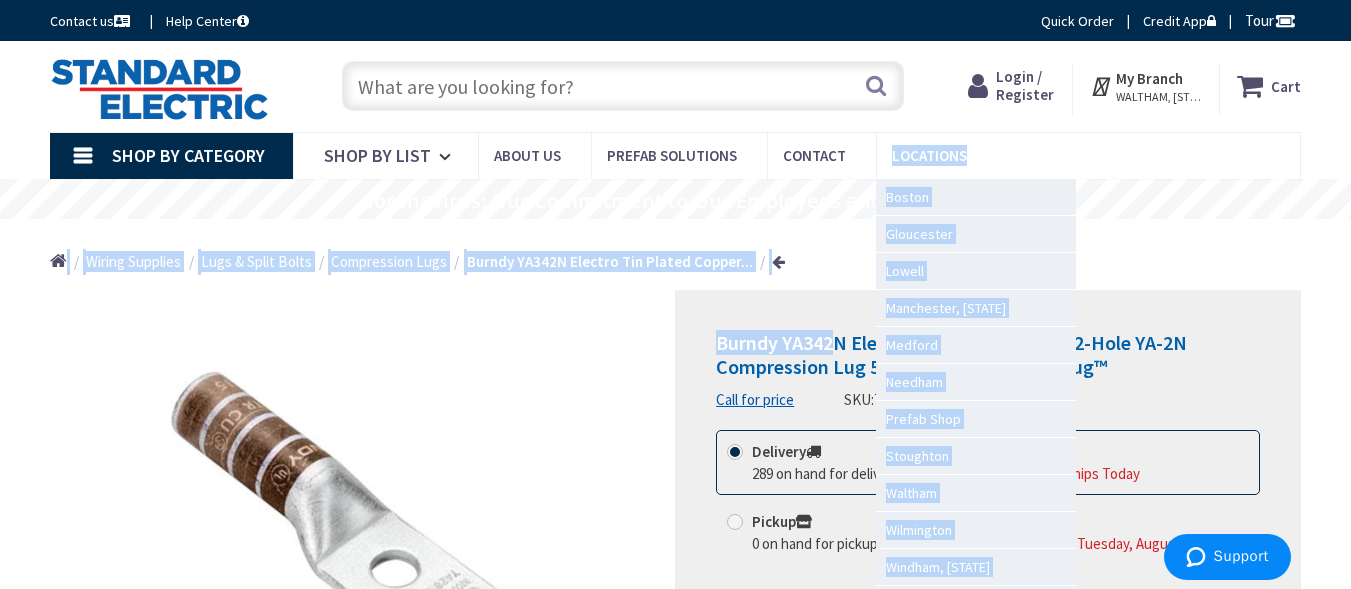 drag, startPoint x: 69, startPoint y: 330, endPoint x: 899, endPoint y: 159, distance: 847.432 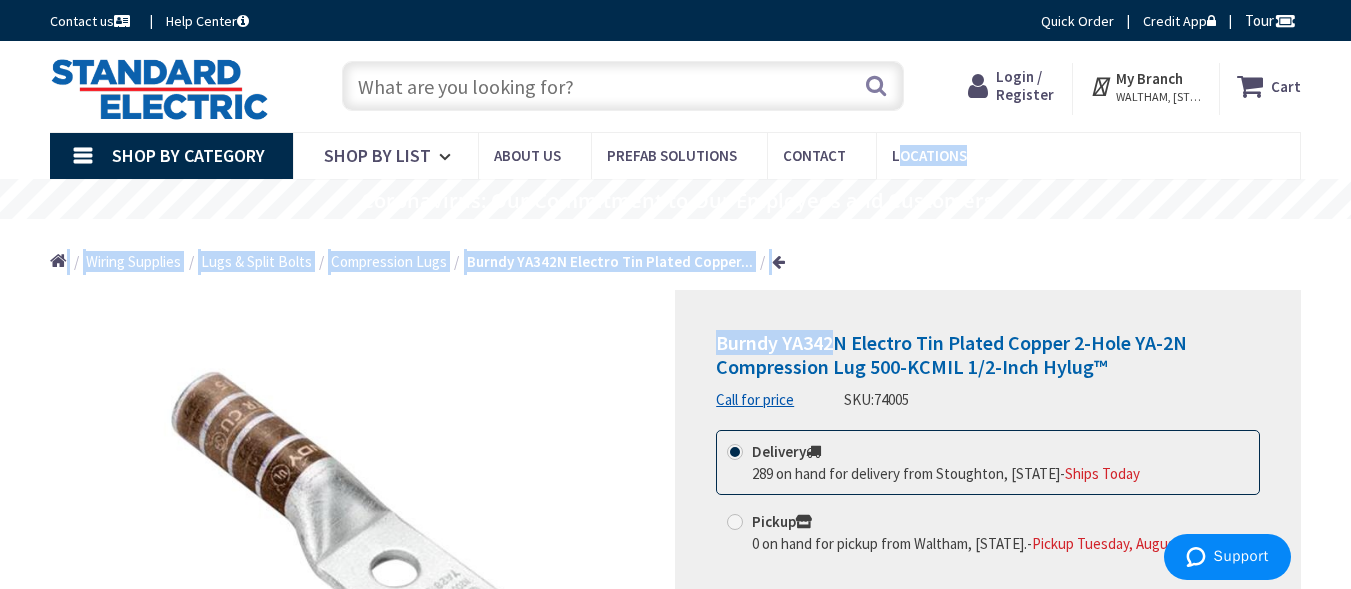 click on "Compression Lugs" at bounding box center [389, 261] 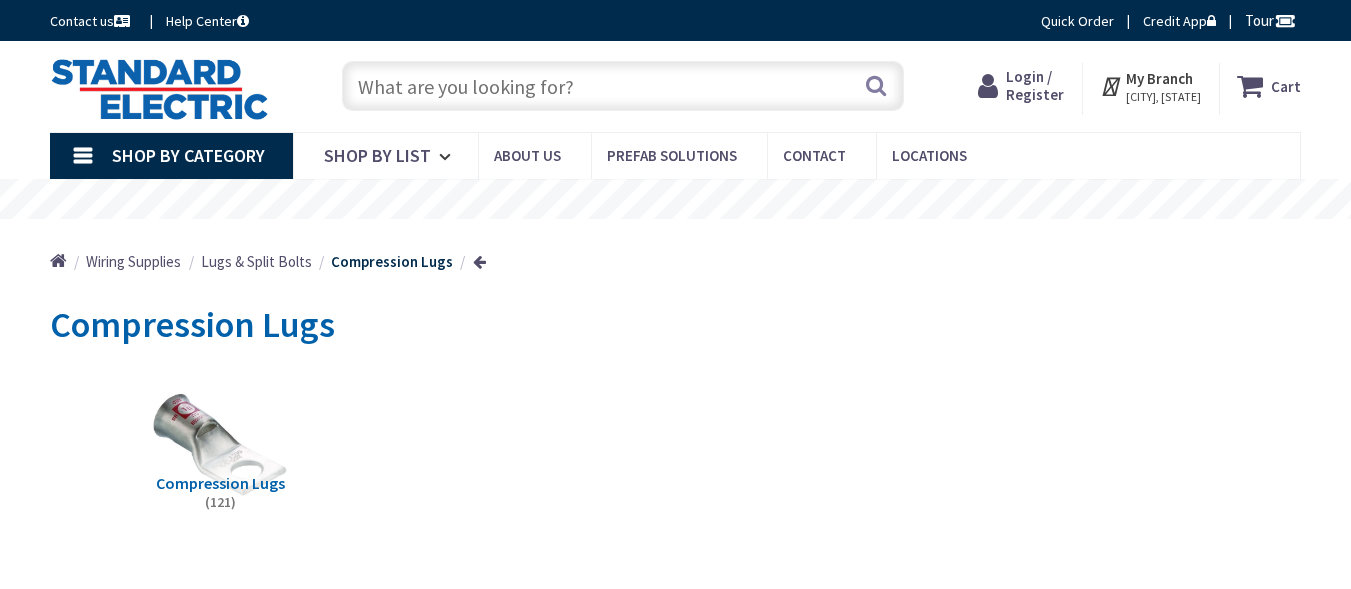 scroll, scrollTop: 0, scrollLeft: 0, axis: both 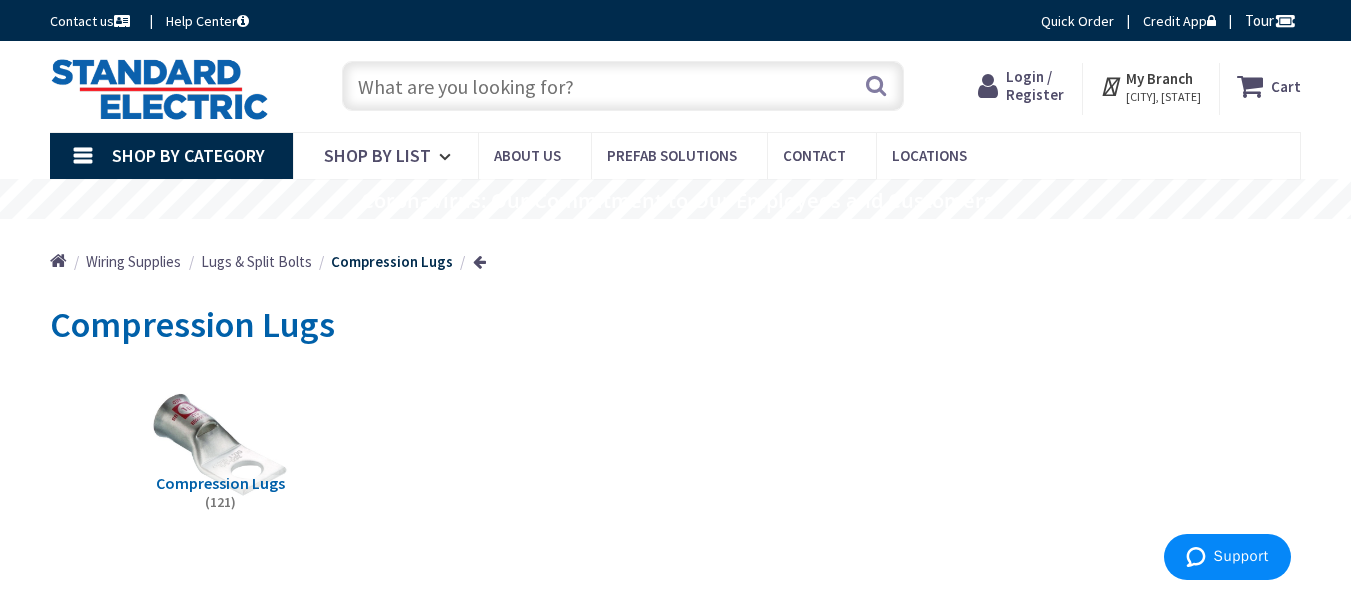 click at bounding box center [623, 86] 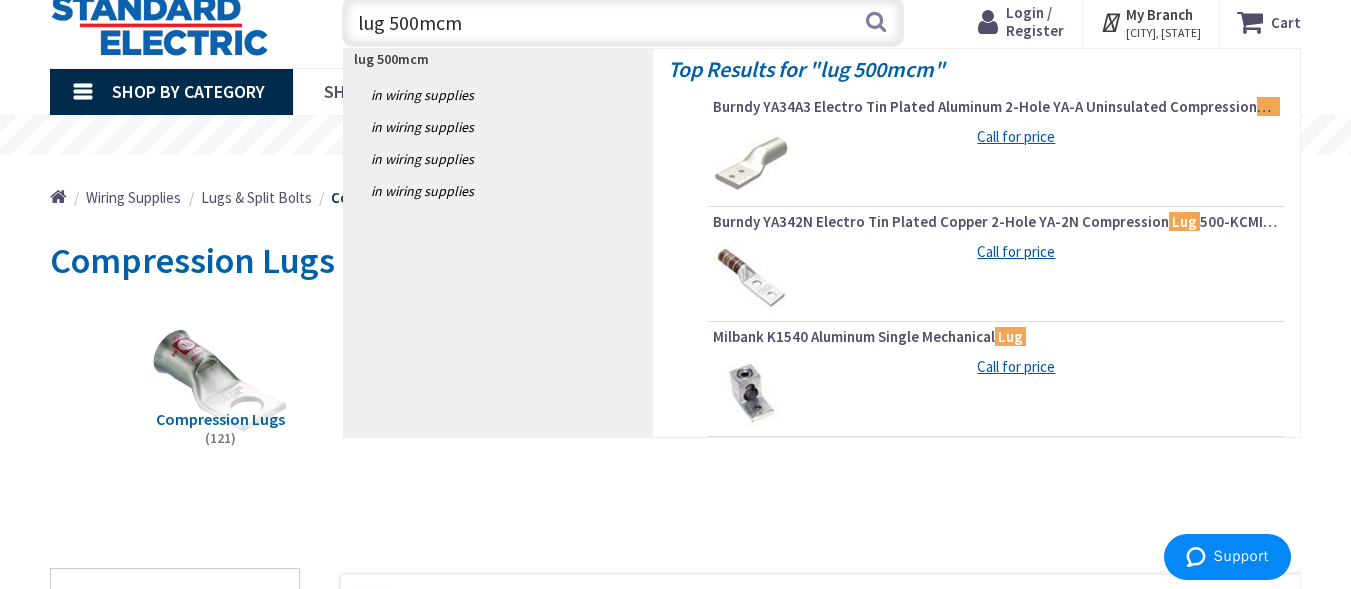 scroll, scrollTop: 68, scrollLeft: 0, axis: vertical 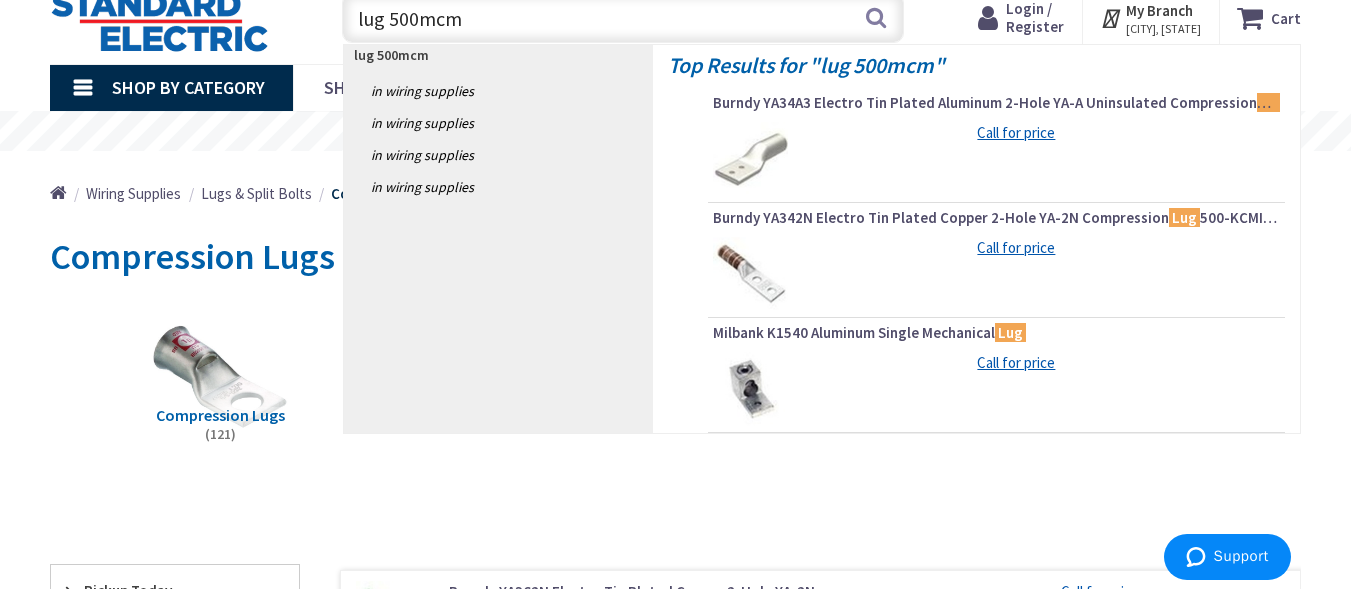 type on "lug 500mcm" 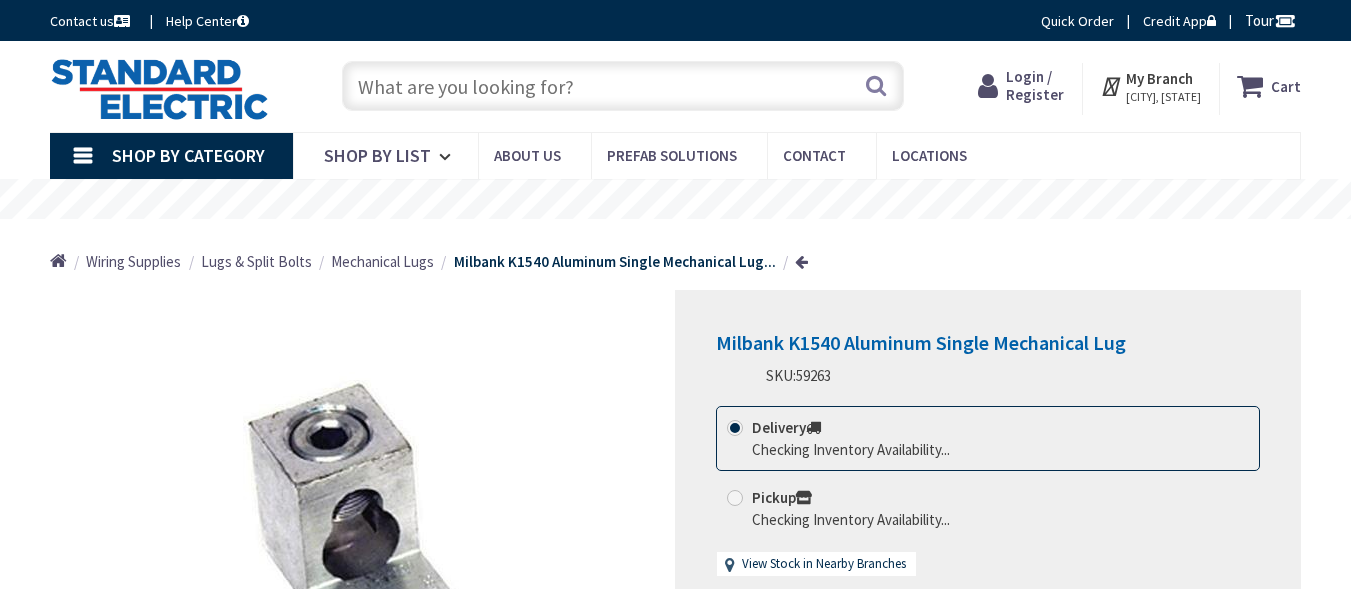 scroll, scrollTop: 0, scrollLeft: 0, axis: both 